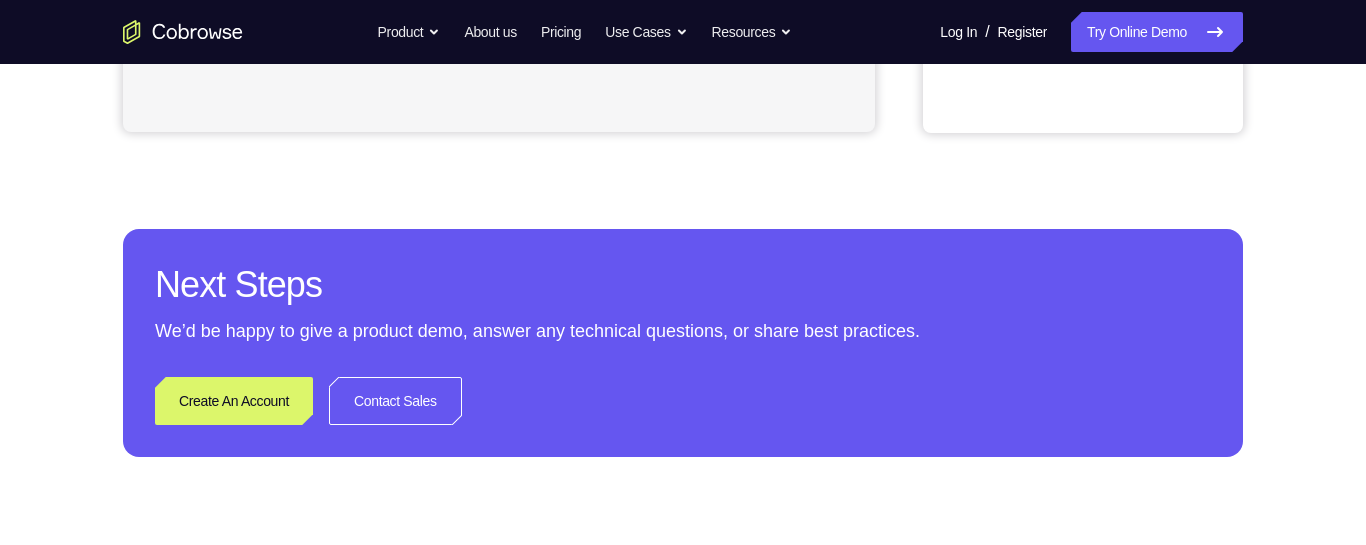 scroll, scrollTop: 892, scrollLeft: 0, axis: vertical 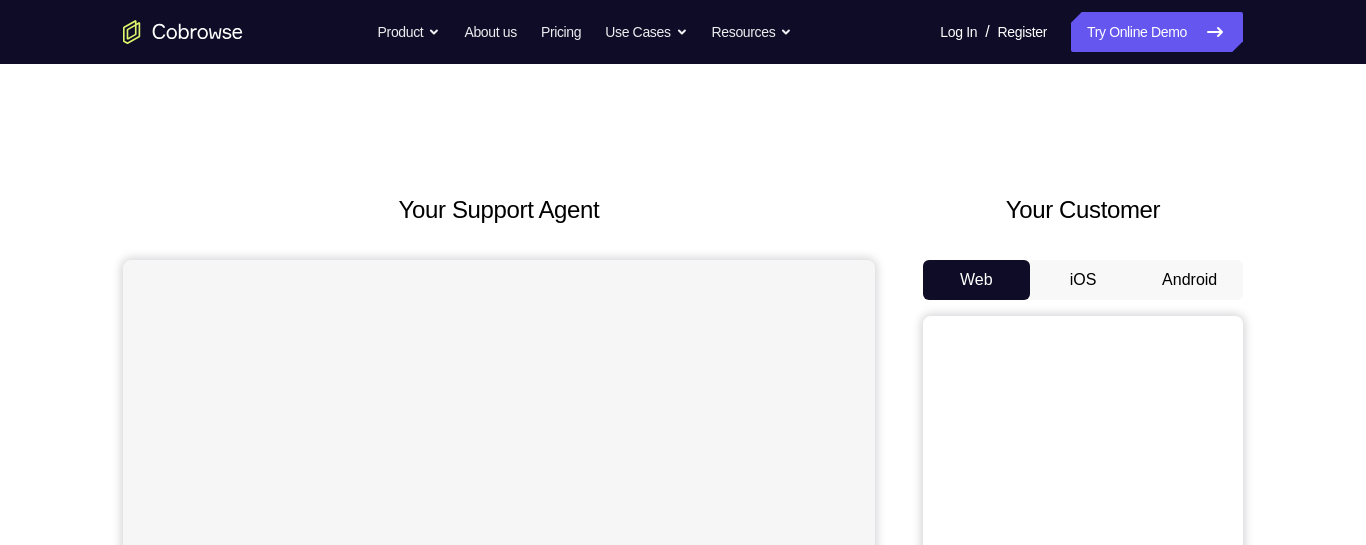 click on "Android" at bounding box center (1189, 280) 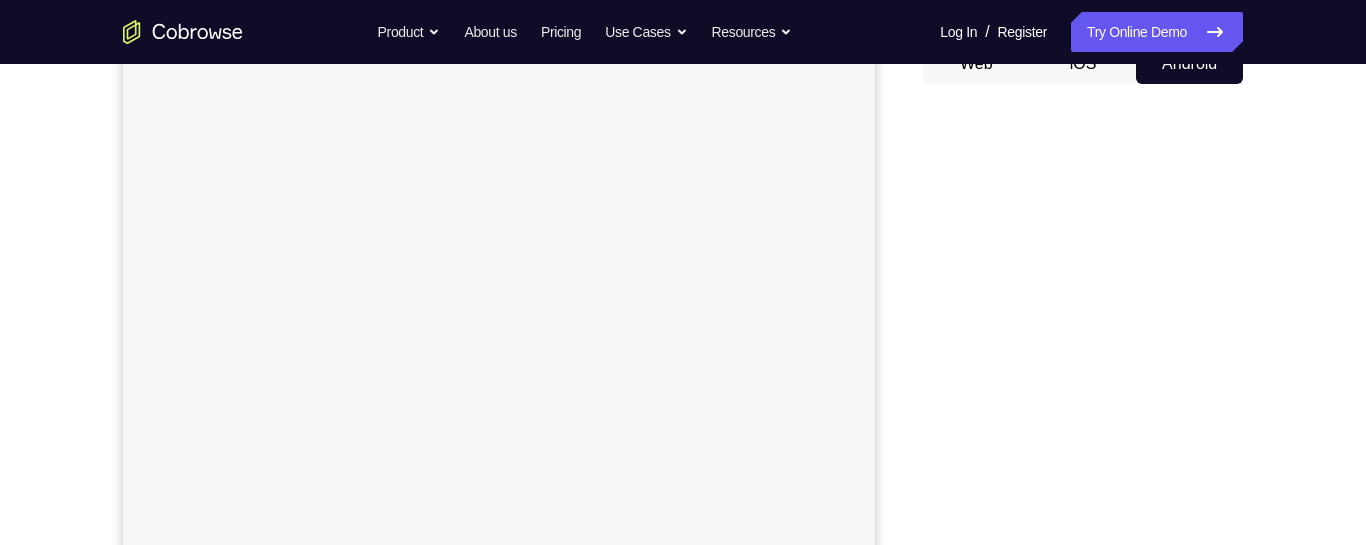 scroll, scrollTop: 139, scrollLeft: 0, axis: vertical 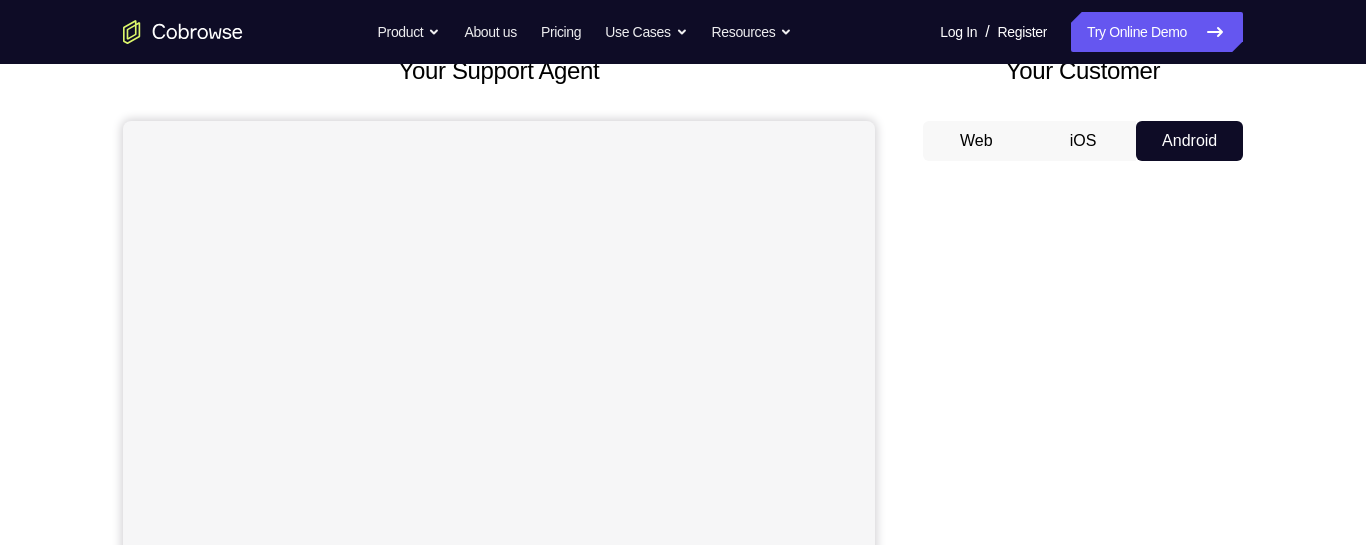click on "iOS" at bounding box center (1083, 141) 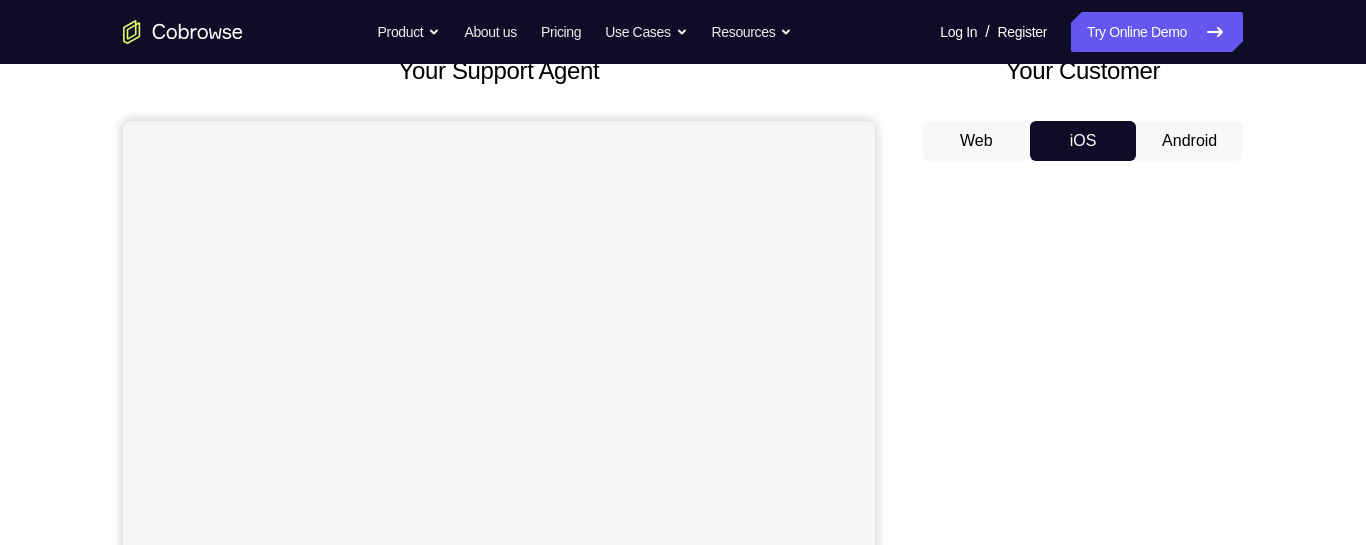 click on "Android" at bounding box center [1189, 141] 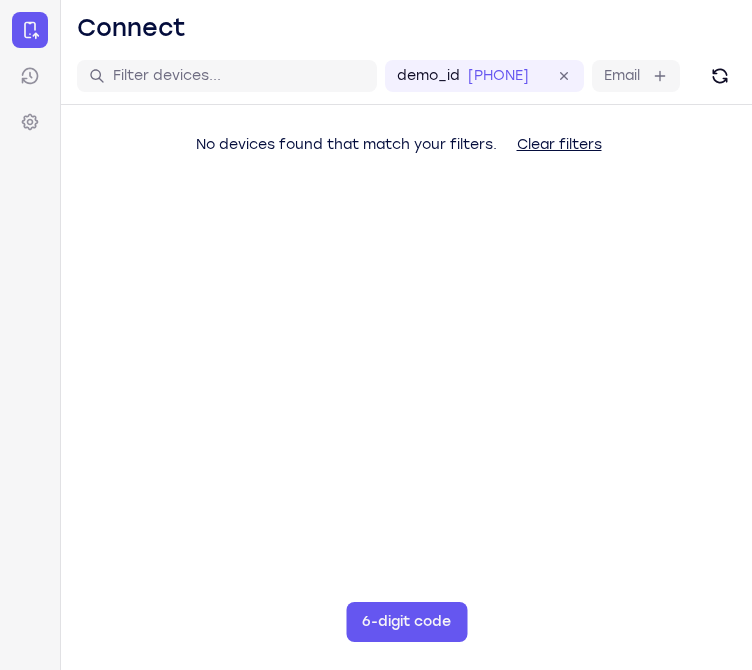 scroll, scrollTop: 0, scrollLeft: 0, axis: both 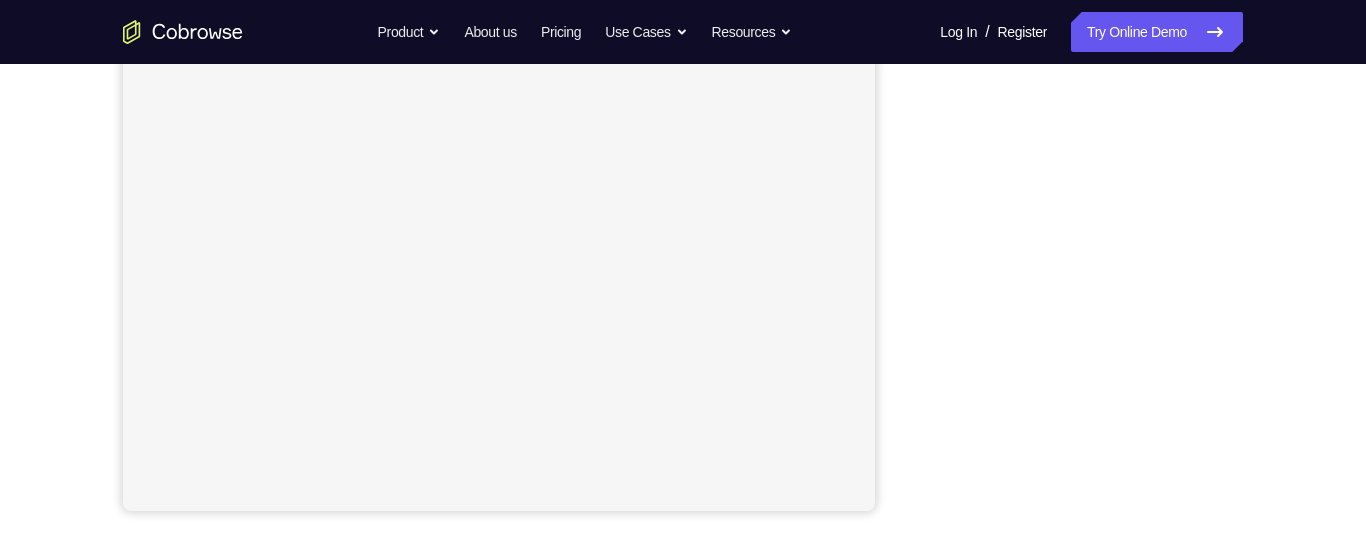 click on "Your Support Agent             Your Customer       Web   iOS   Android                         Next Steps   We’d be happy to give a product demo, answer any technical questions, or share best practices.          Create An Account             Contact Sales" at bounding box center (683, 304) 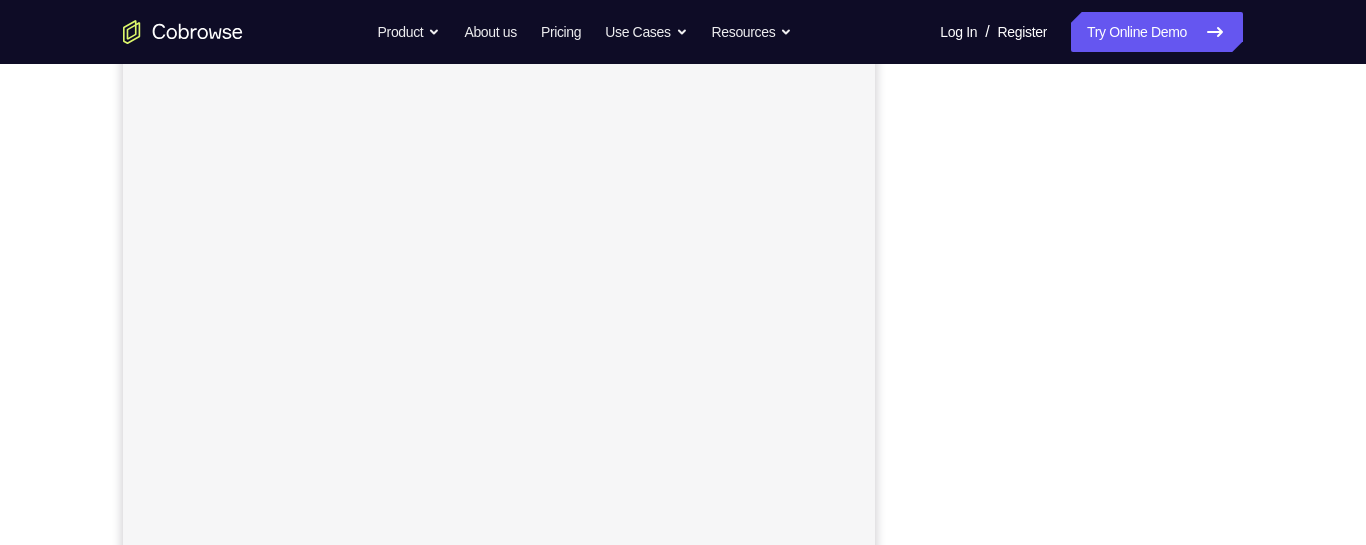 scroll, scrollTop: 275, scrollLeft: 0, axis: vertical 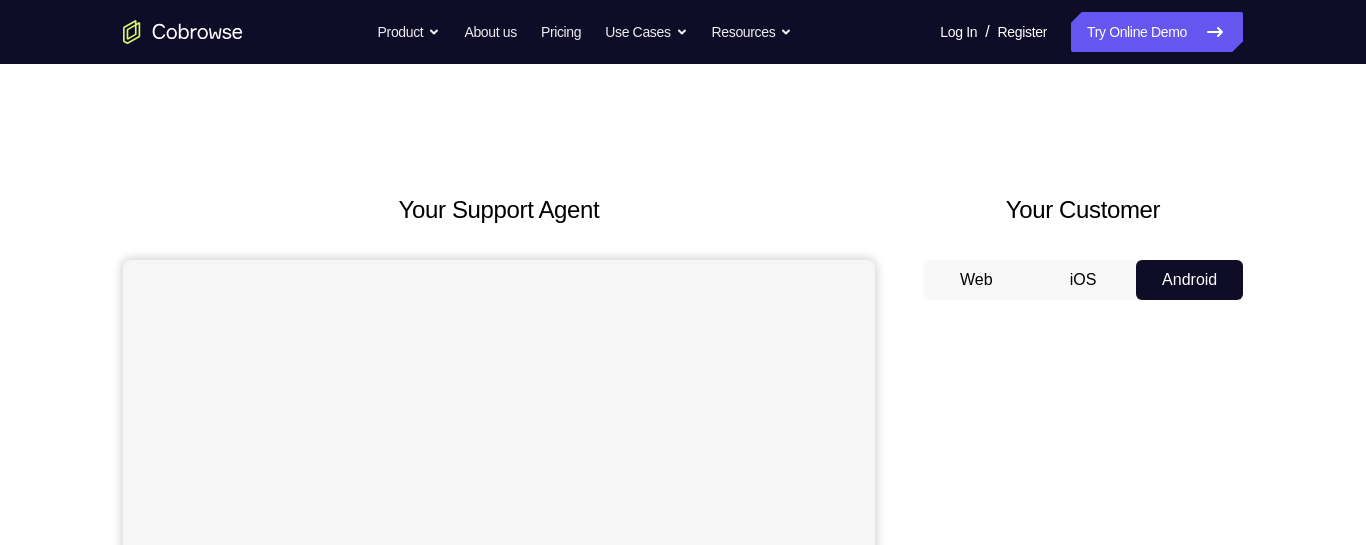 click on "iOS" at bounding box center [1083, 280] 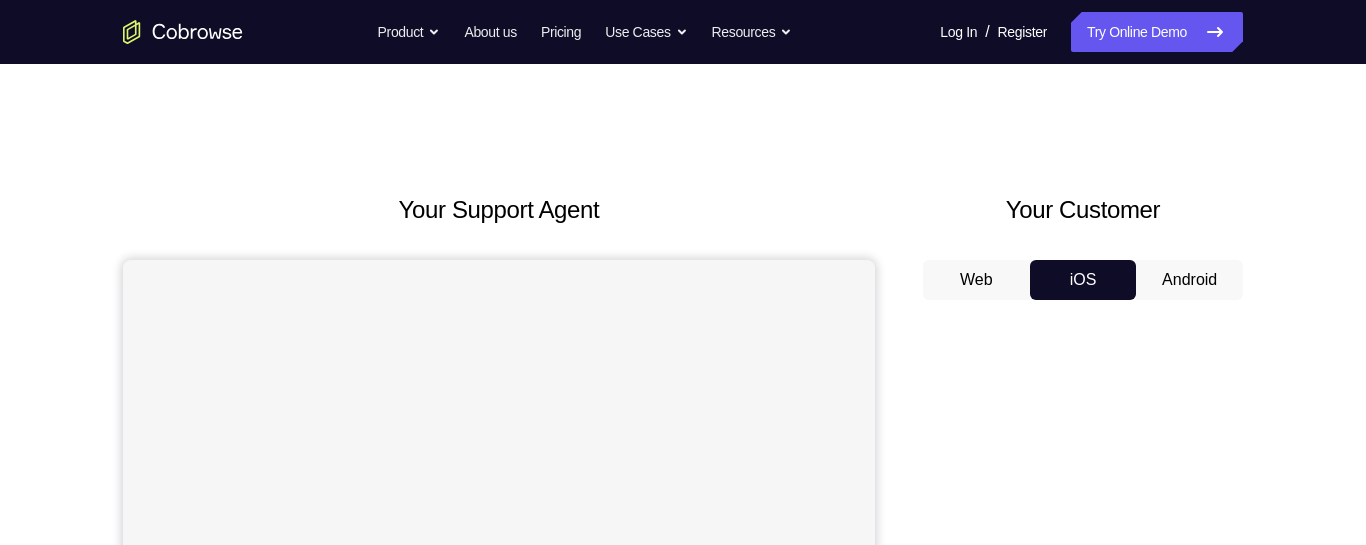click on "Web" at bounding box center (976, 280) 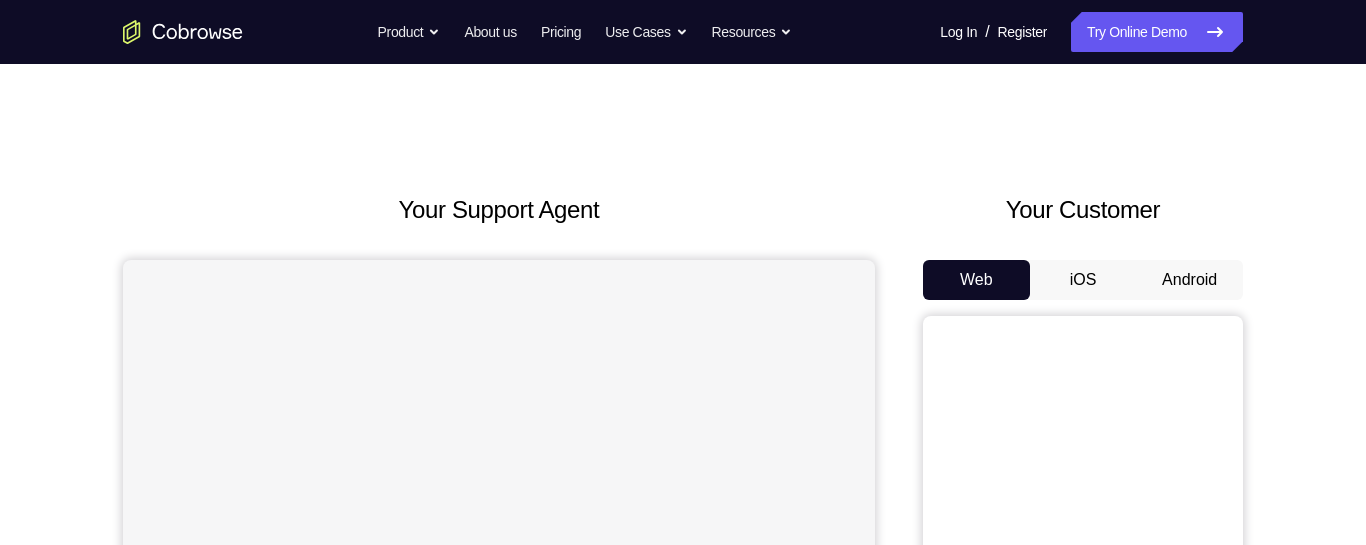 click on "iOS" at bounding box center [1083, 280] 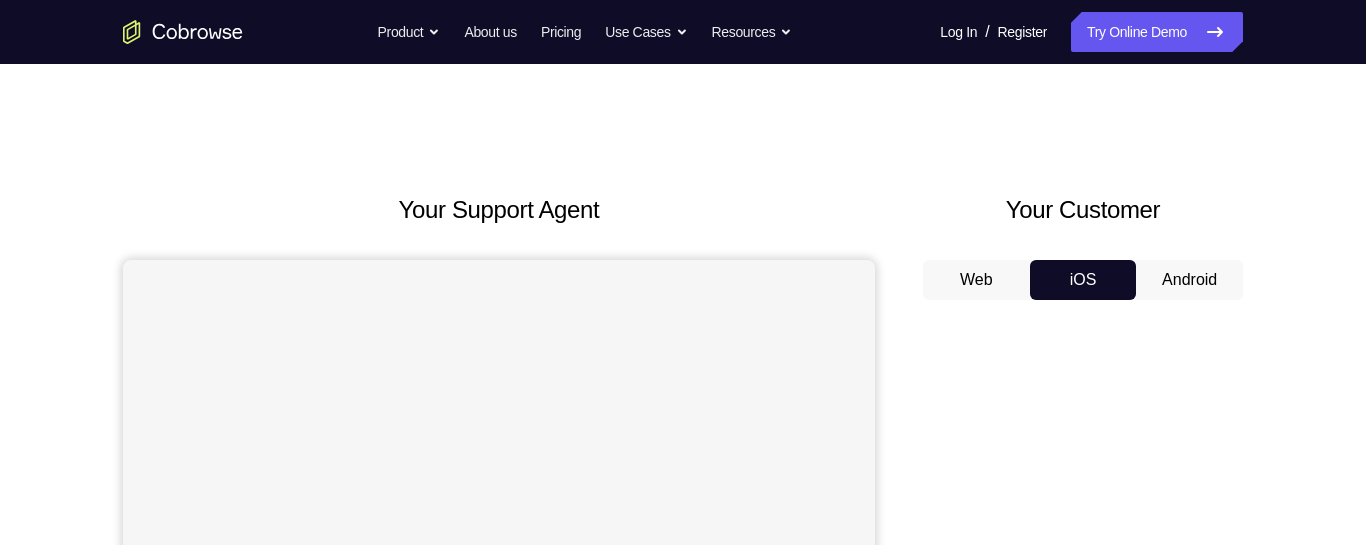 click on "Android" at bounding box center (1189, 280) 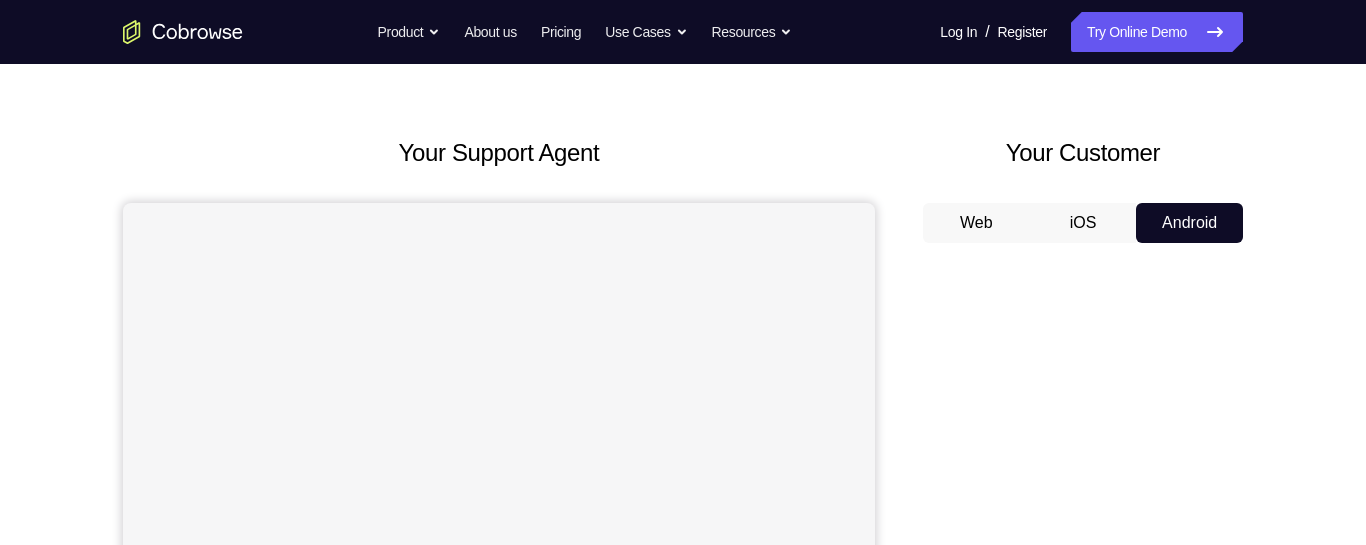 scroll, scrollTop: 0, scrollLeft: 0, axis: both 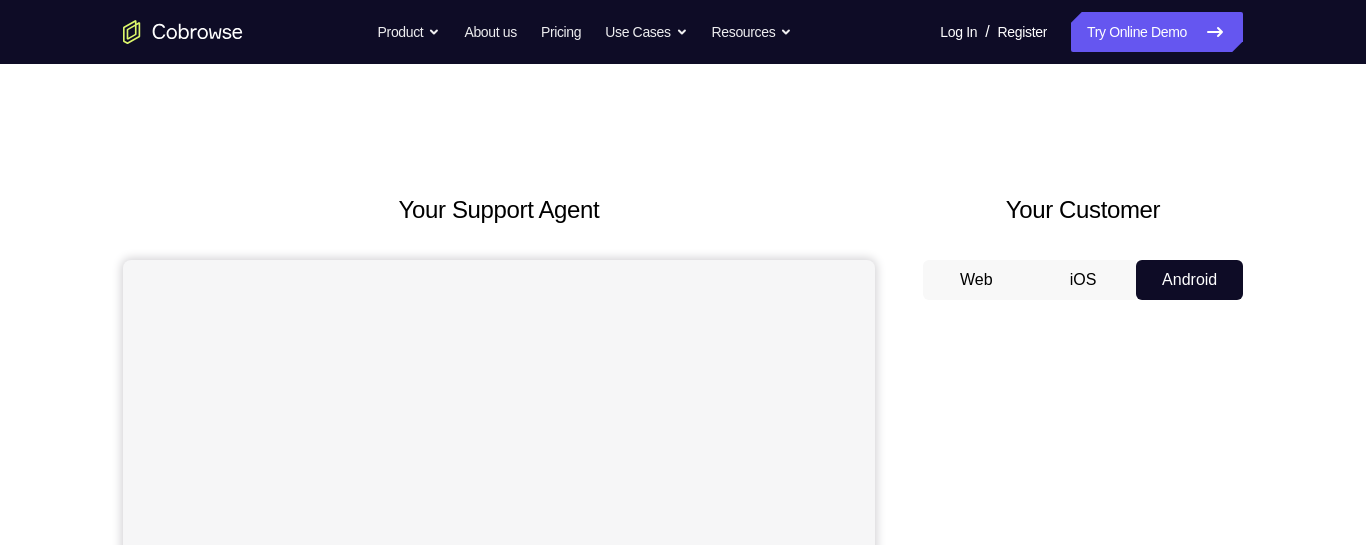 click on "iOS" at bounding box center (1083, 280) 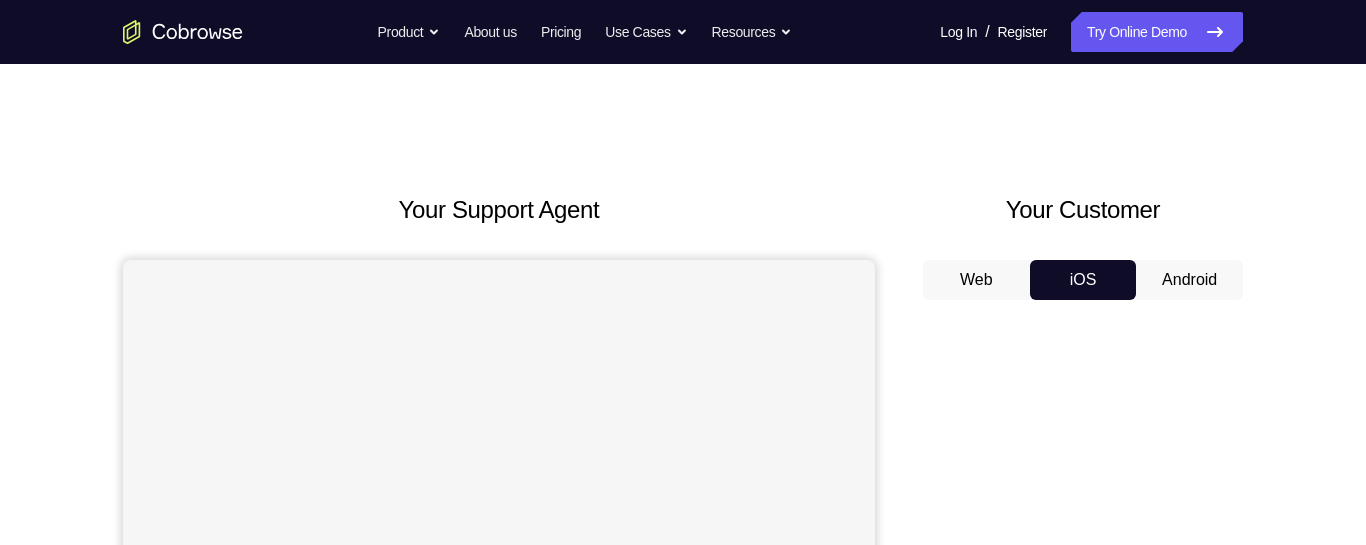 click on "iOS" at bounding box center (1083, 280) 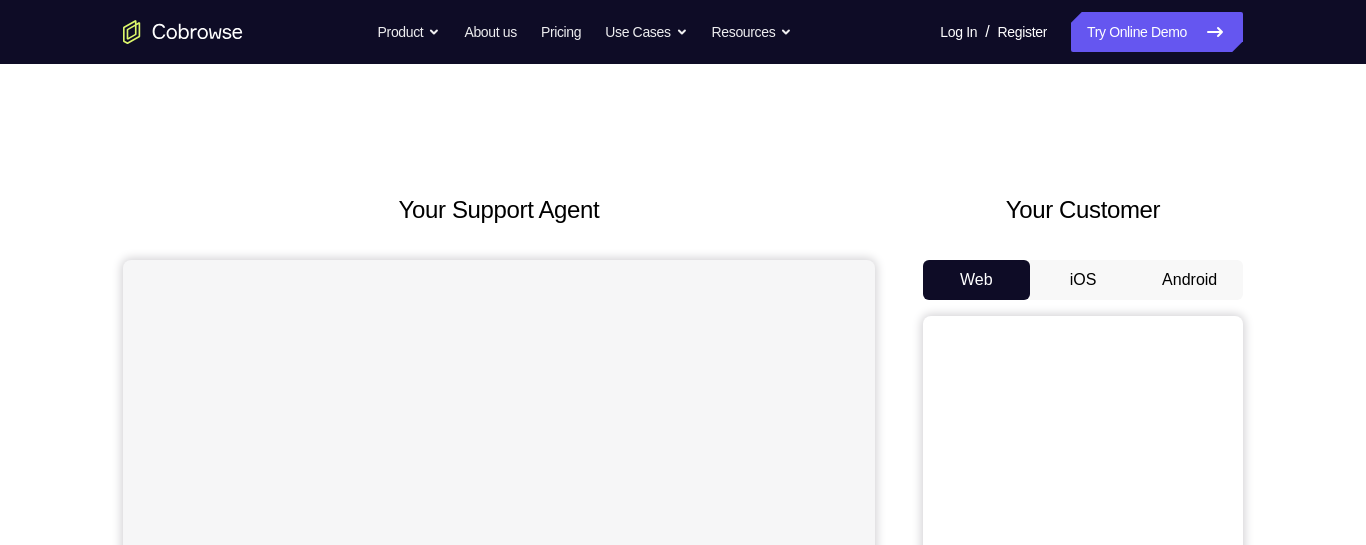 click on "Web" at bounding box center [976, 280] 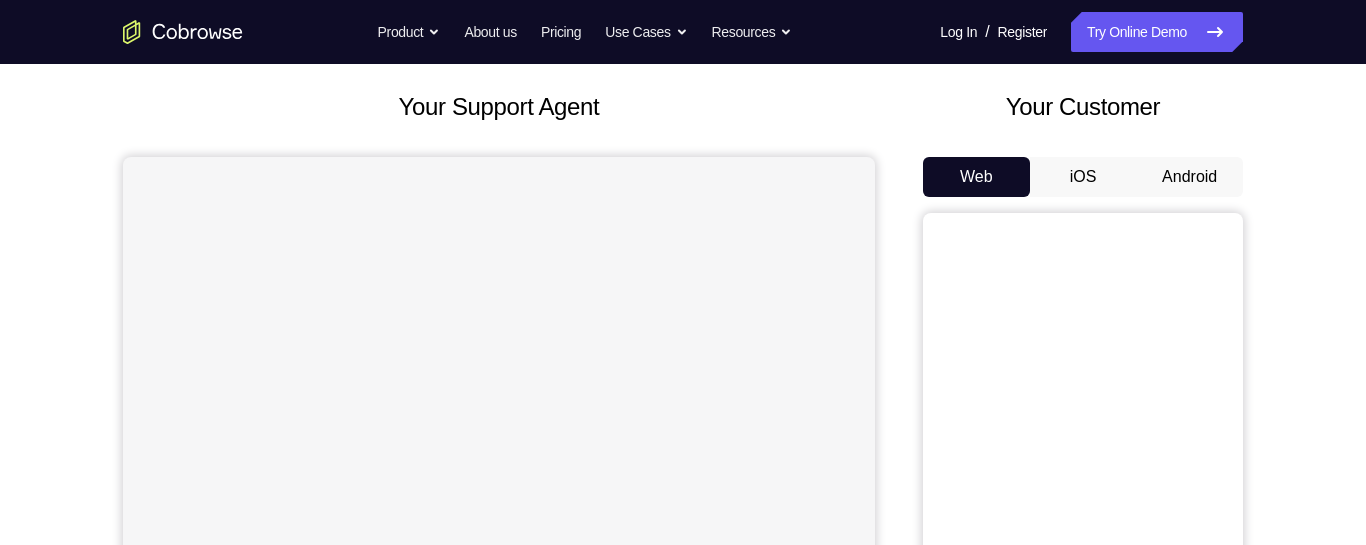 scroll, scrollTop: 100, scrollLeft: 0, axis: vertical 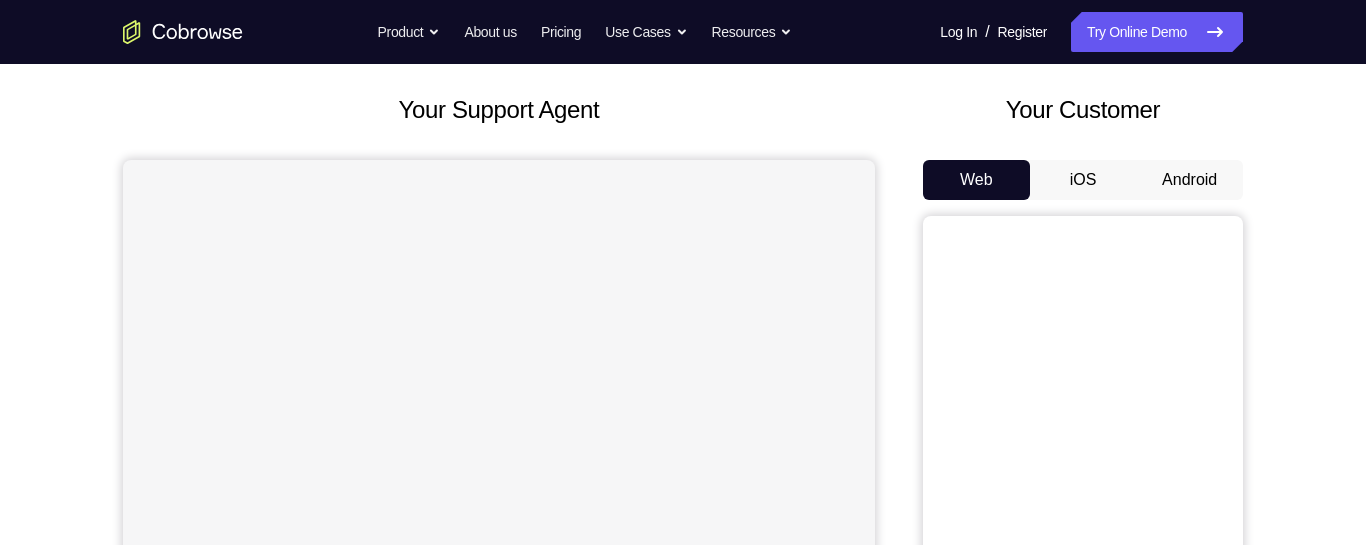 click on "Android" at bounding box center [1189, 180] 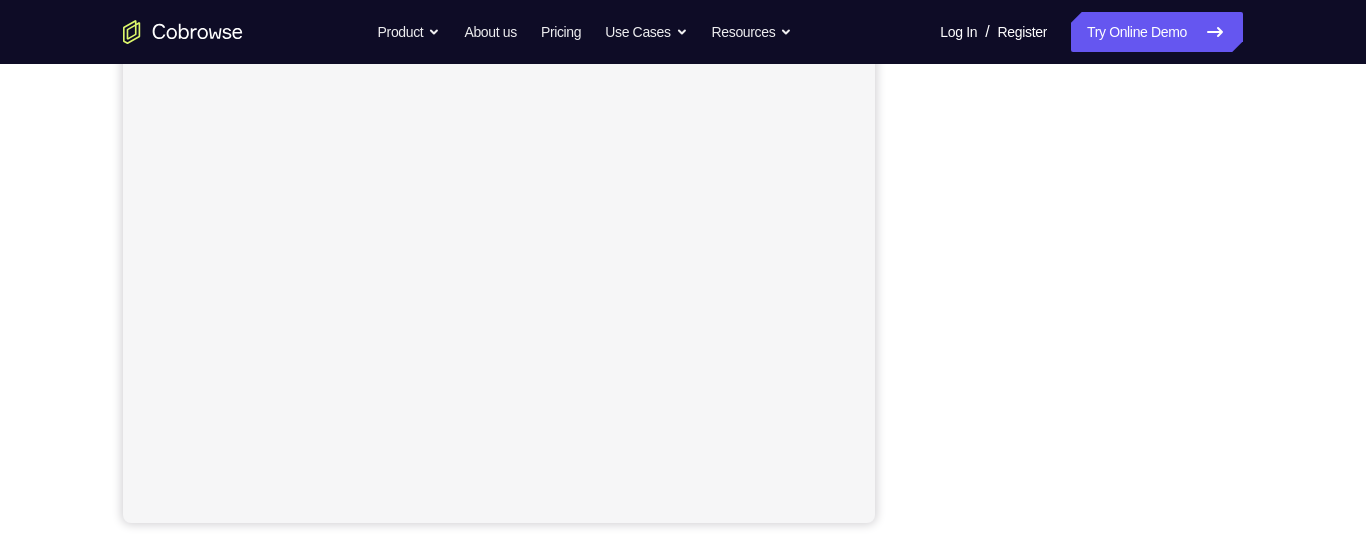 scroll, scrollTop: 0, scrollLeft: 0, axis: both 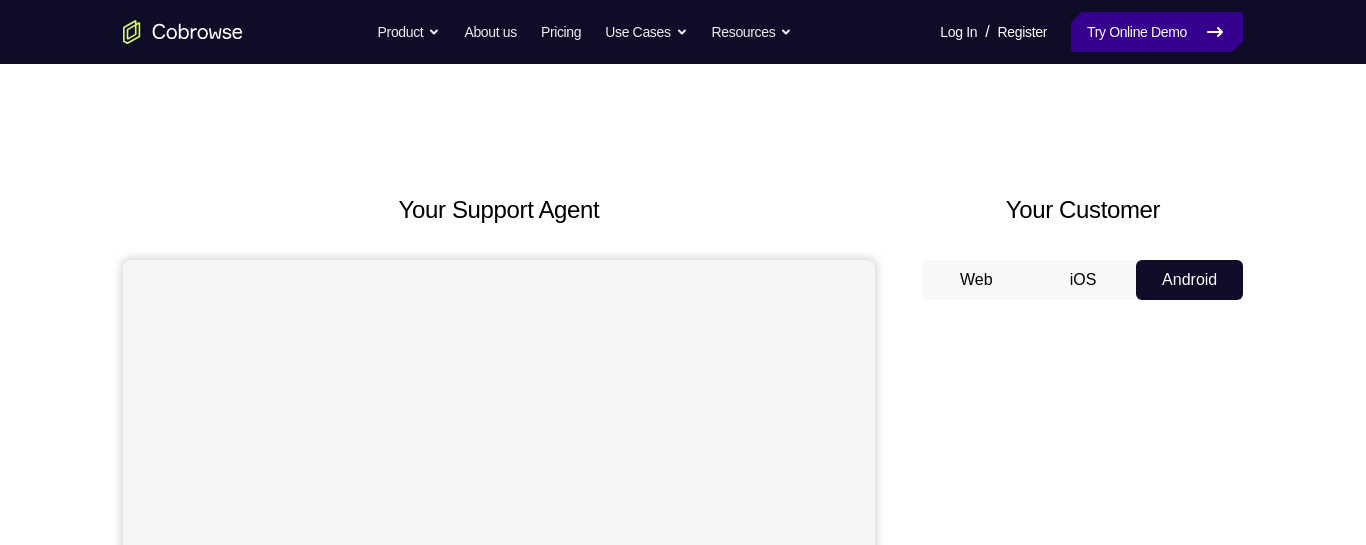 click on "Try Online Demo" at bounding box center (1157, 32) 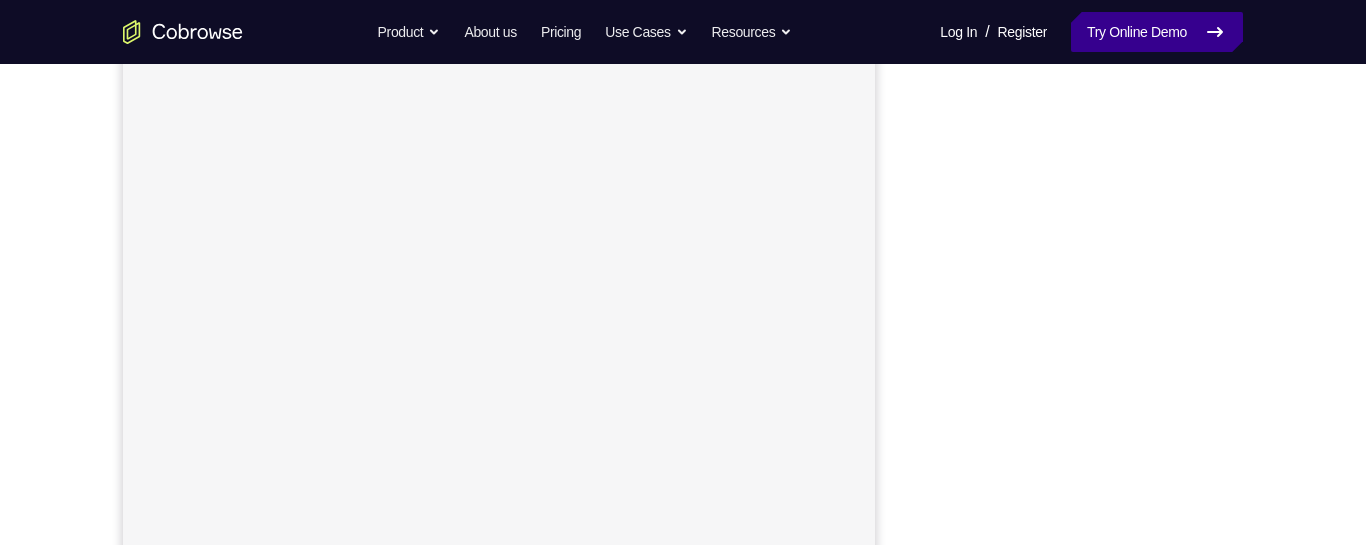 scroll, scrollTop: 0, scrollLeft: 0, axis: both 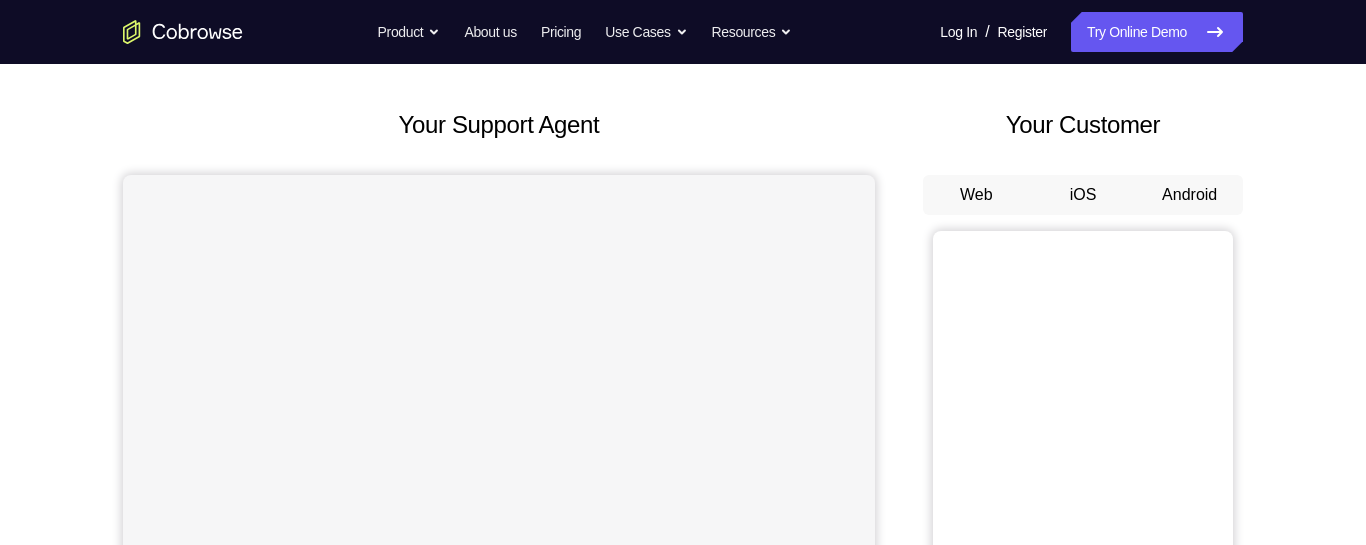click on "Your Support Agent             Your Customer       Web   iOS   Android" at bounding box center [683, 476] 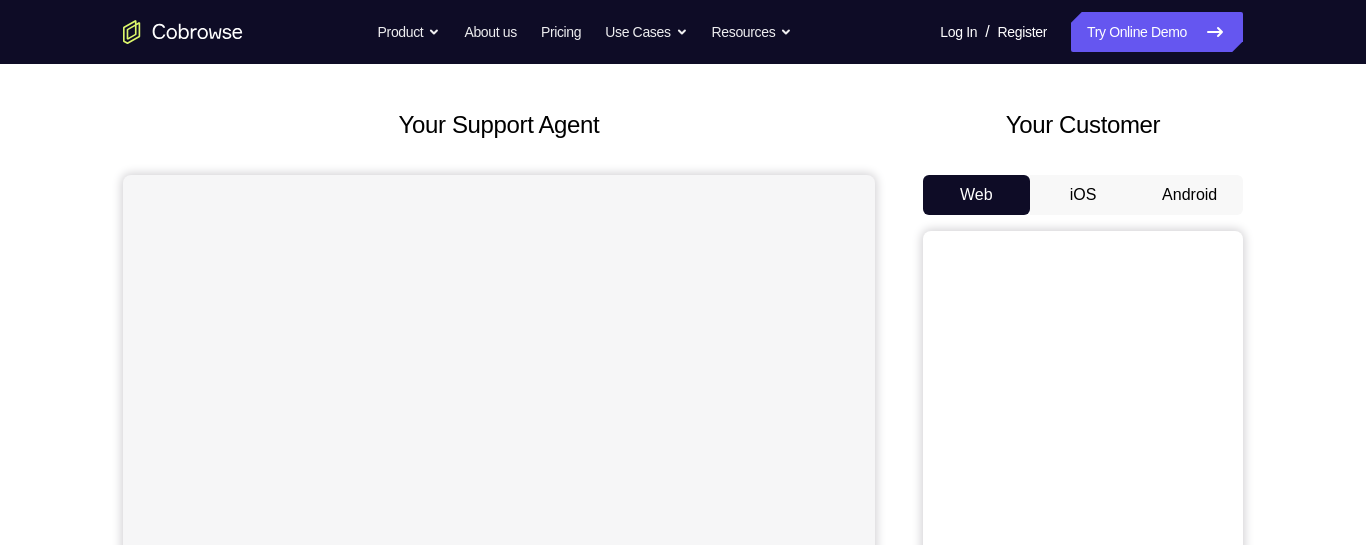 click on "Android" at bounding box center (1189, 195) 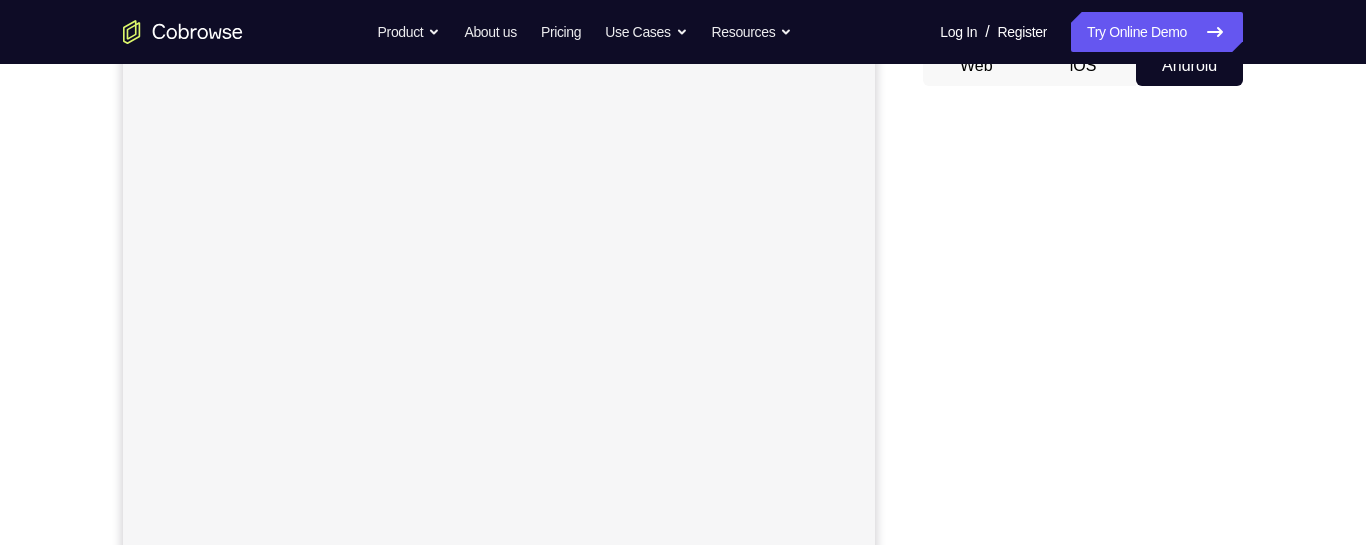 scroll, scrollTop: 230, scrollLeft: 0, axis: vertical 